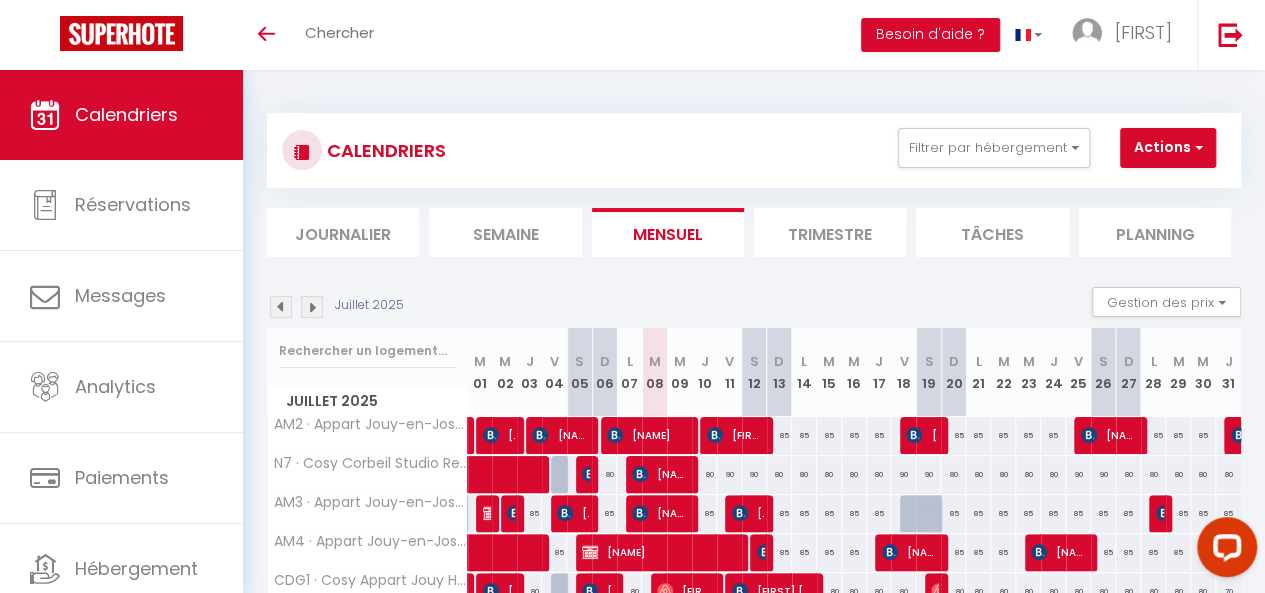 scroll, scrollTop: 355, scrollLeft: 0, axis: vertical 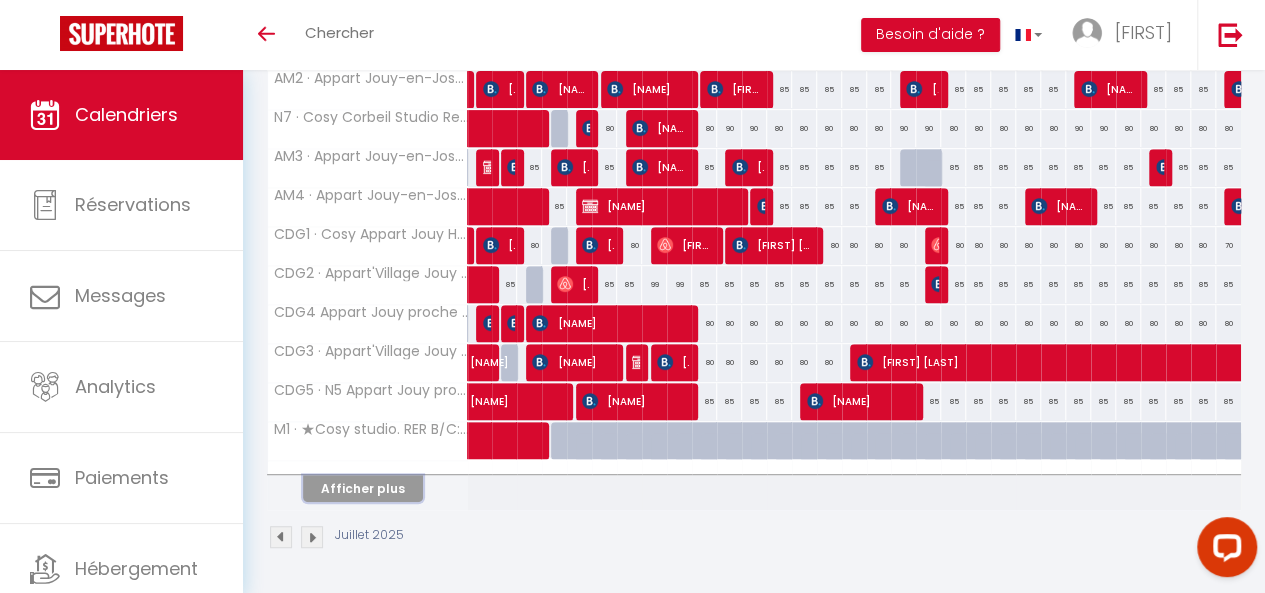 click on "Afficher plus" at bounding box center [363, 488] 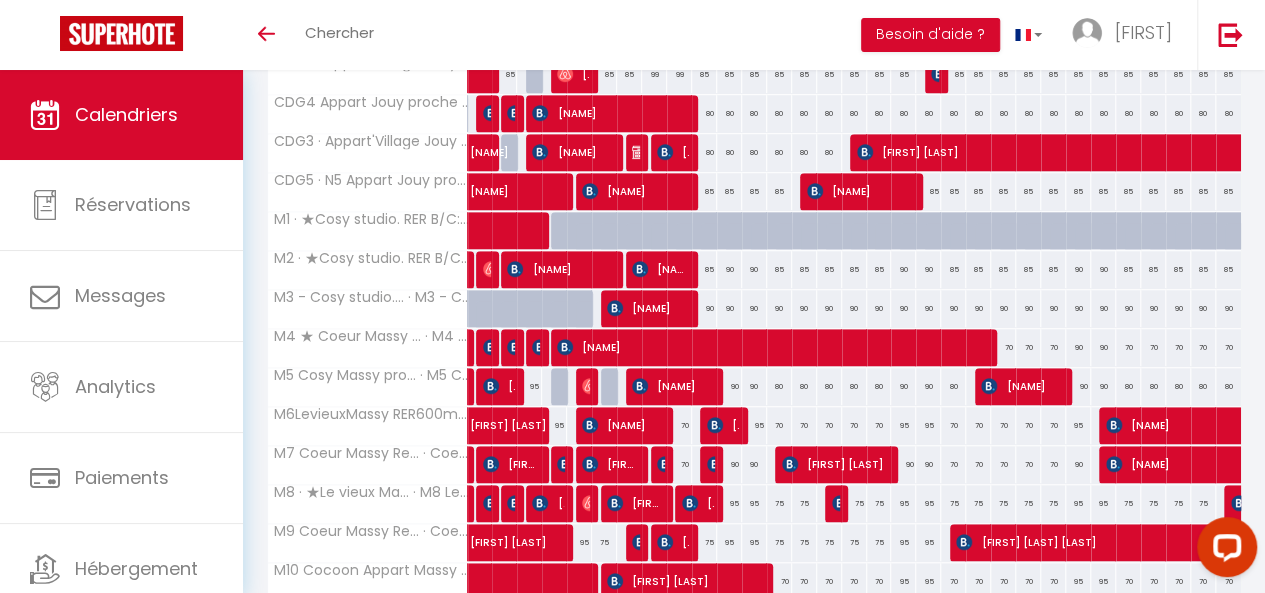 scroll, scrollTop: 655, scrollLeft: 0, axis: vertical 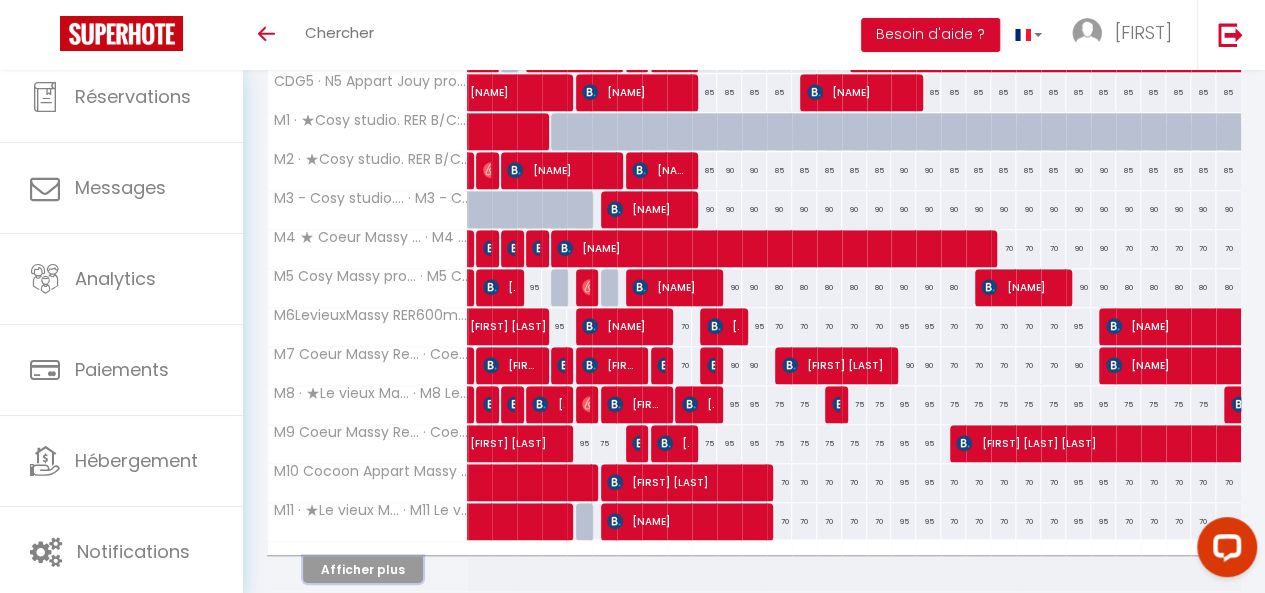 type 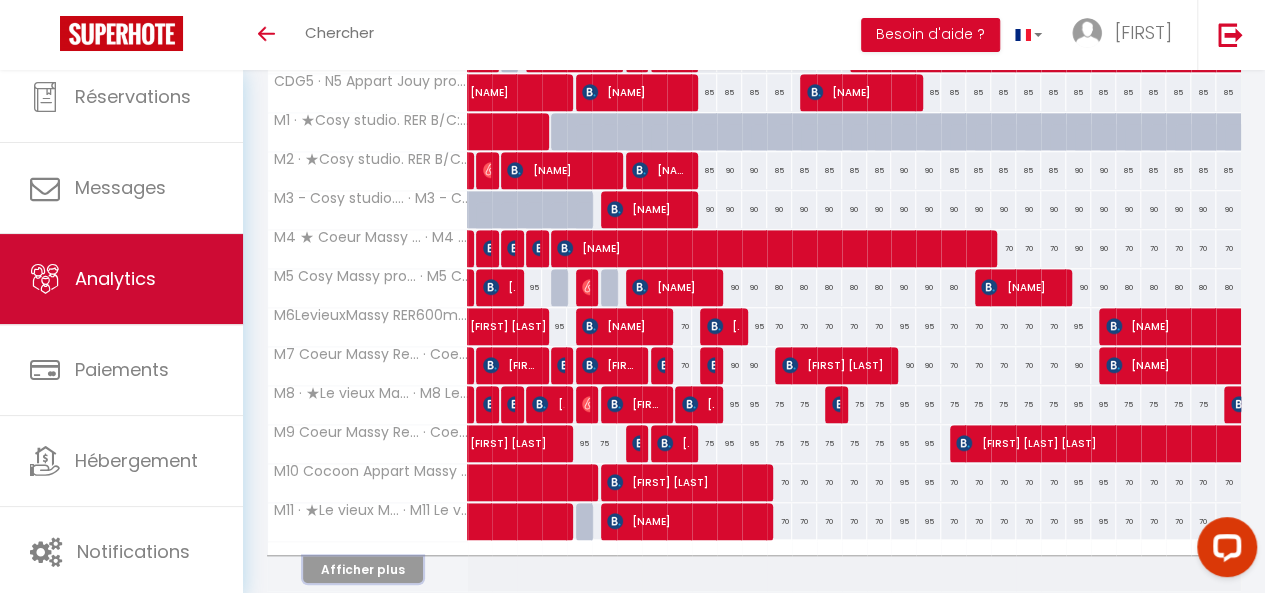 click on "Analytics" at bounding box center (121, 279) 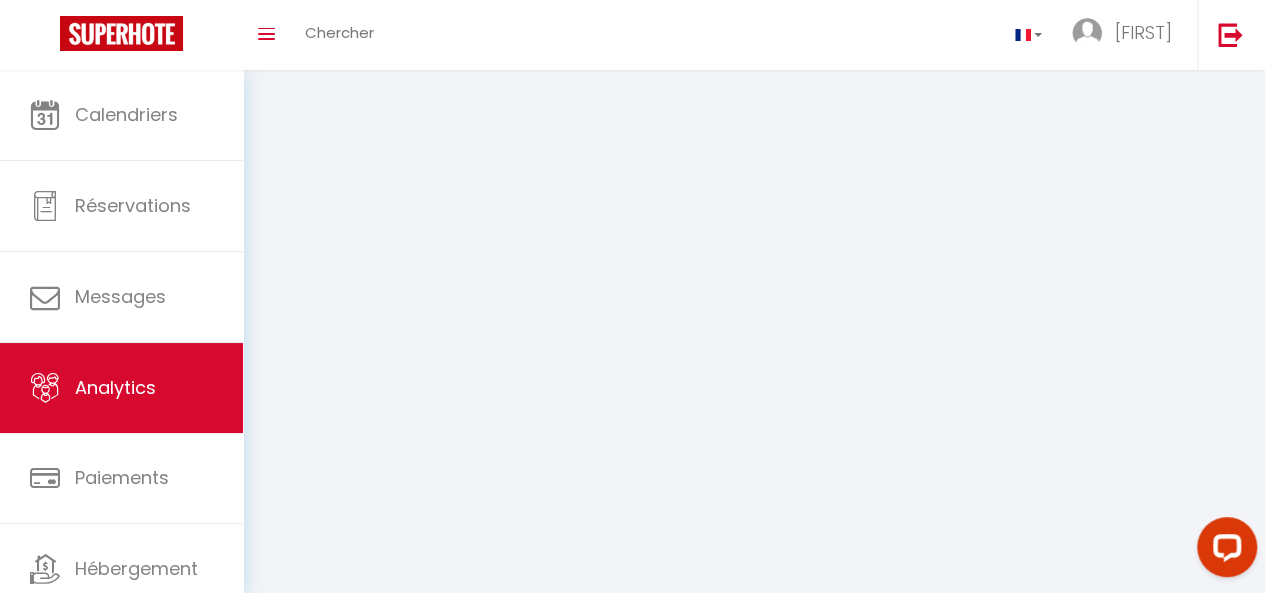 scroll, scrollTop: 0, scrollLeft: 0, axis: both 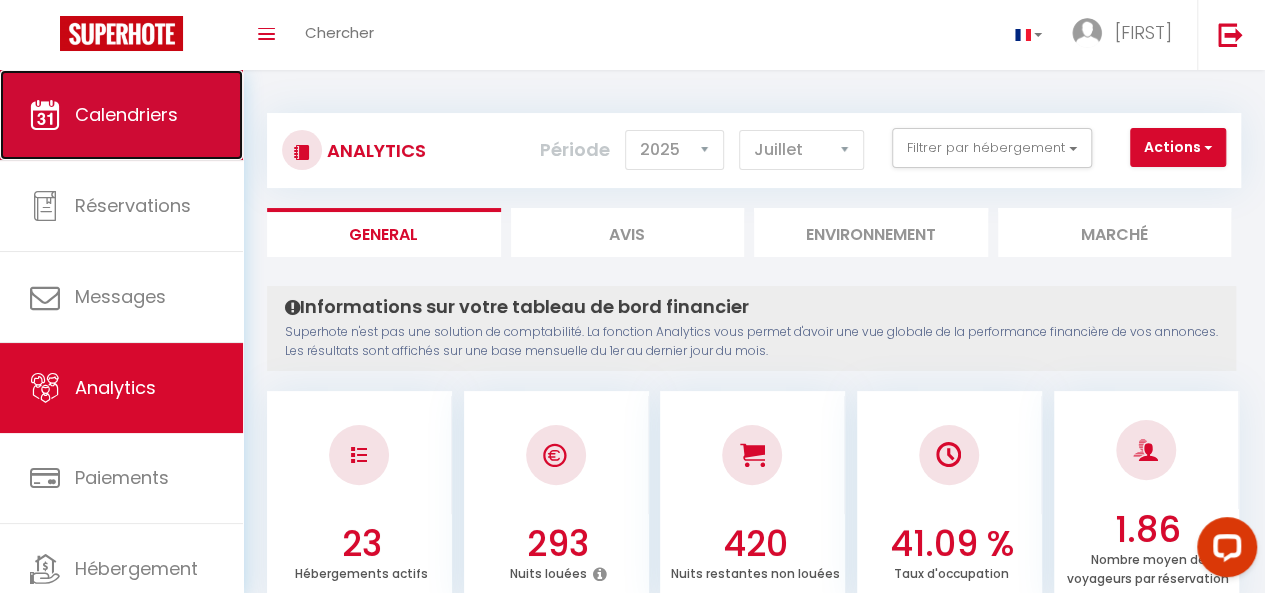 click on "Calendriers" at bounding box center [126, 114] 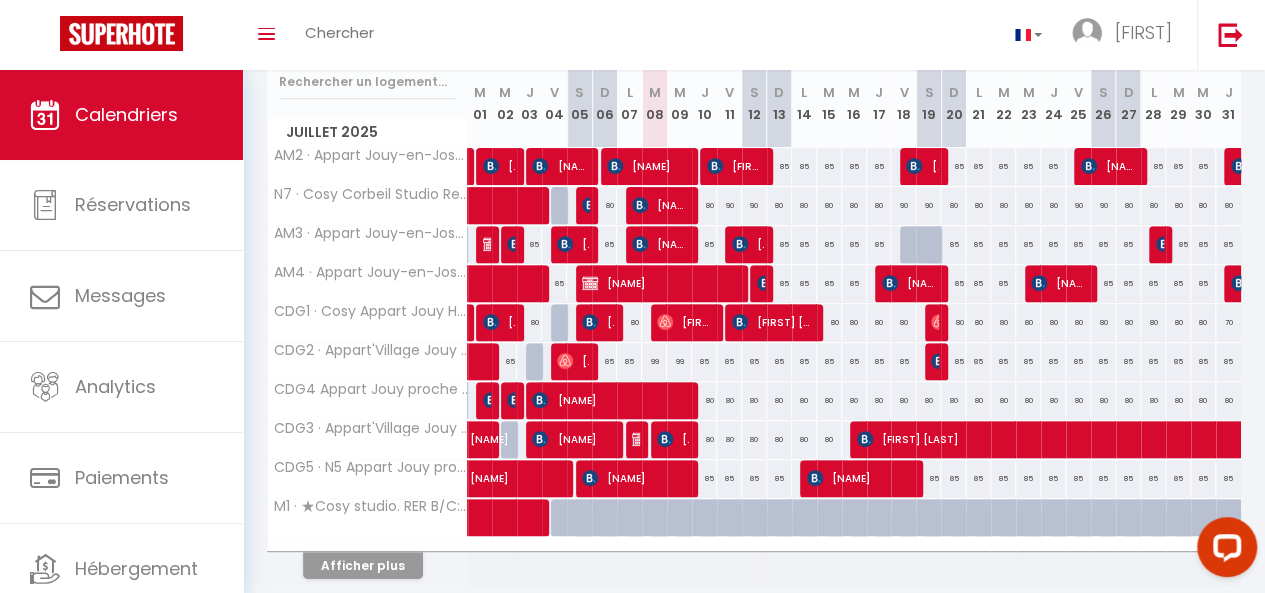 scroll, scrollTop: 355, scrollLeft: 0, axis: vertical 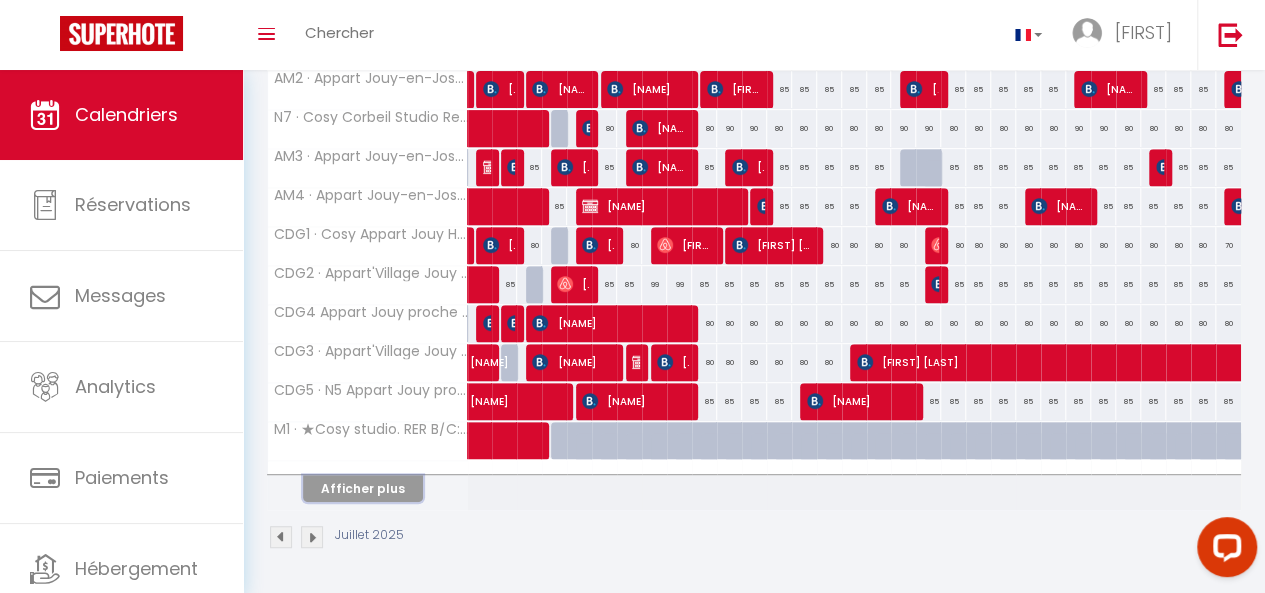 click on "Afficher plus" at bounding box center [363, 488] 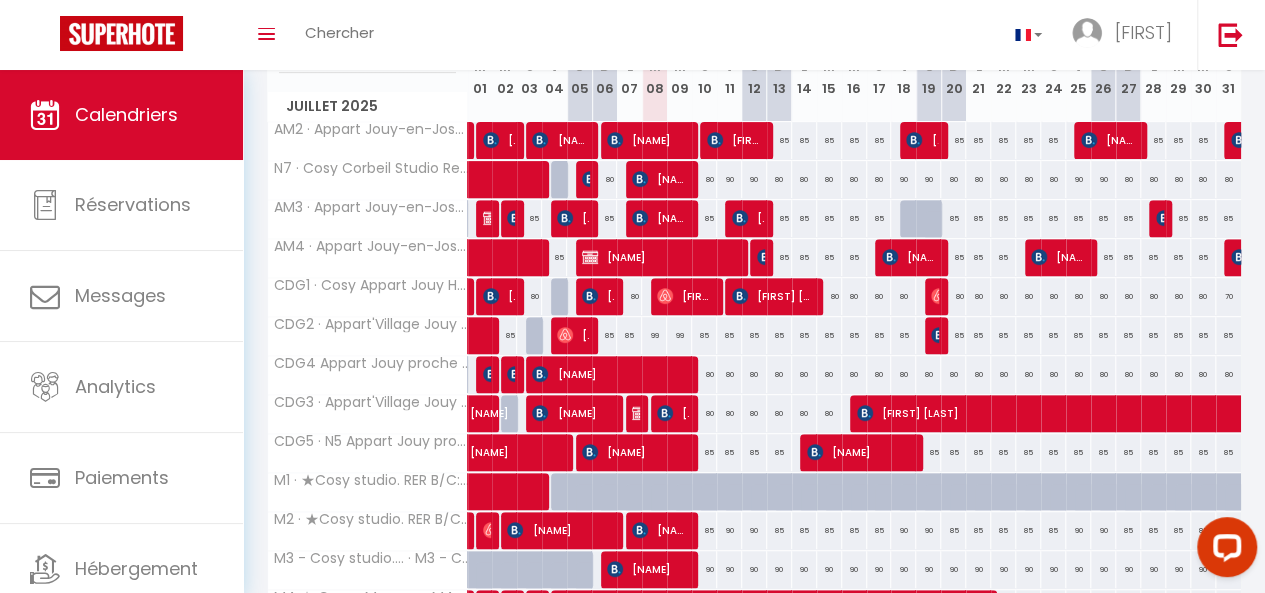 scroll, scrollTop: 0, scrollLeft: 0, axis: both 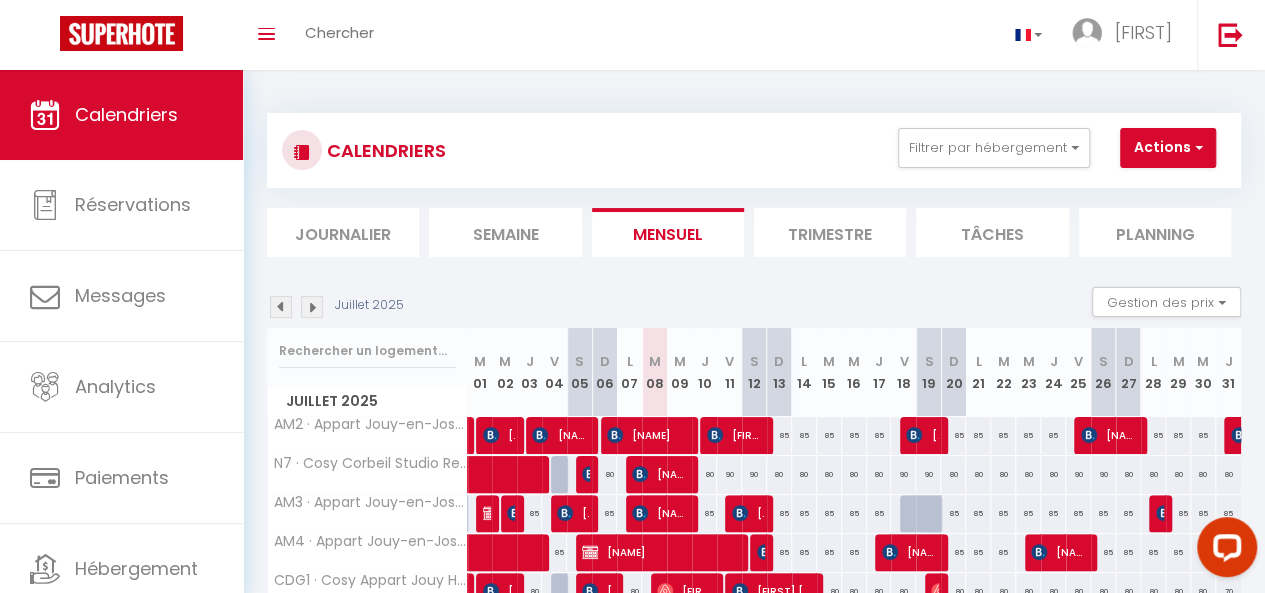 click on "Journalier" at bounding box center (343, 232) 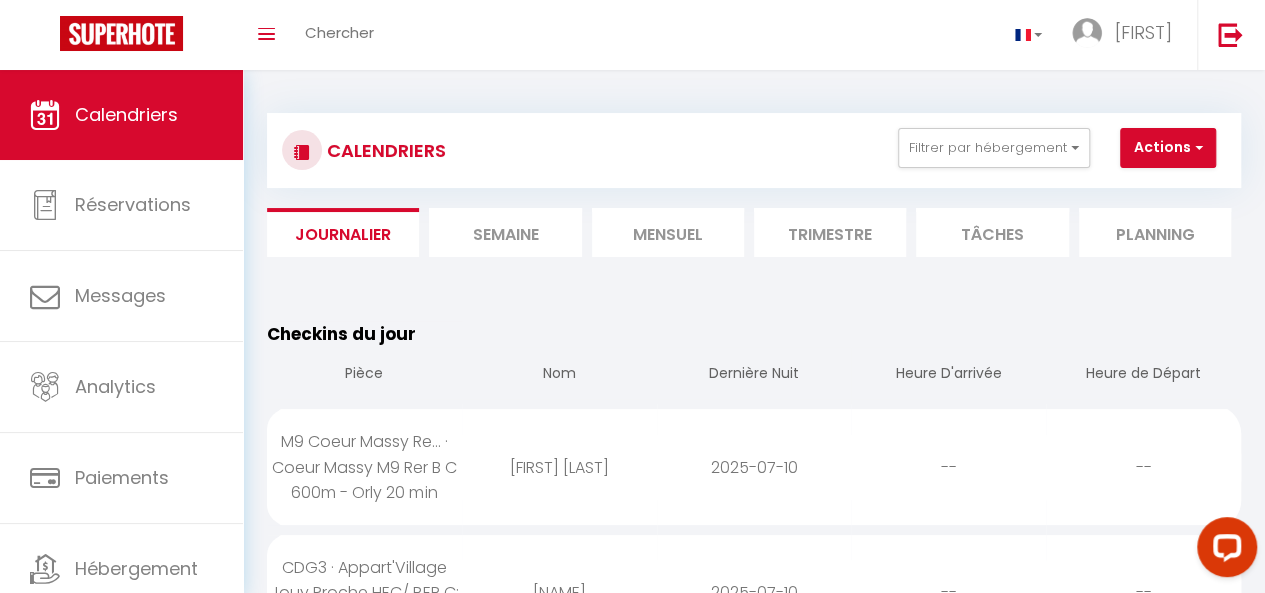 click on "Mensuel" at bounding box center [668, 232] 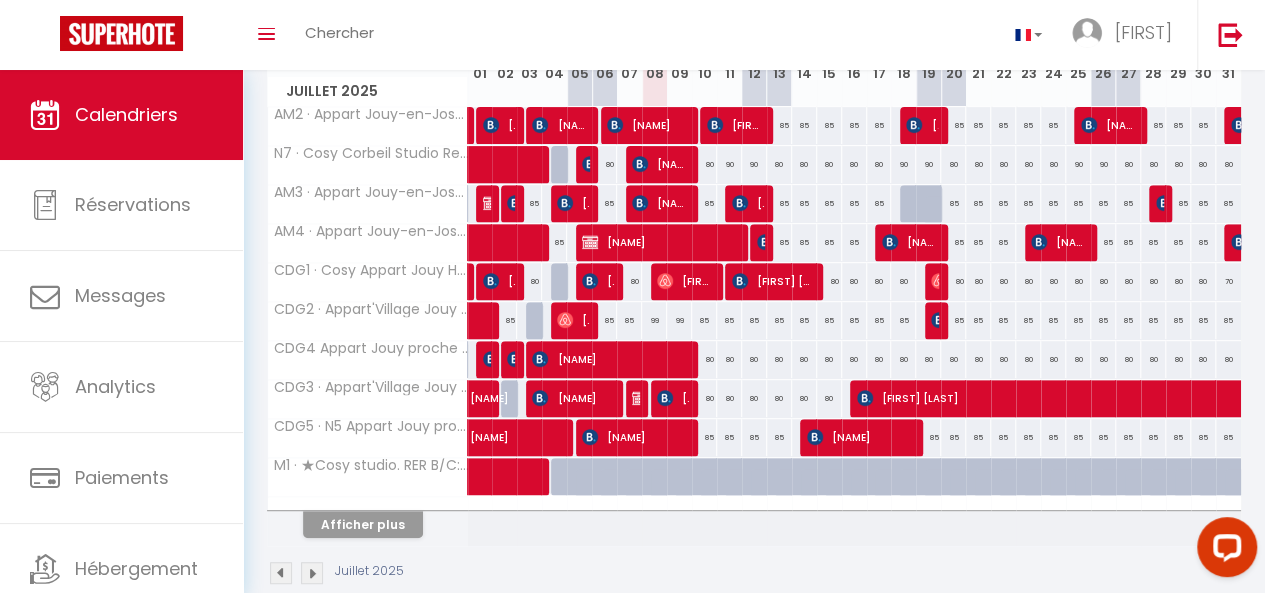 scroll, scrollTop: 355, scrollLeft: 0, axis: vertical 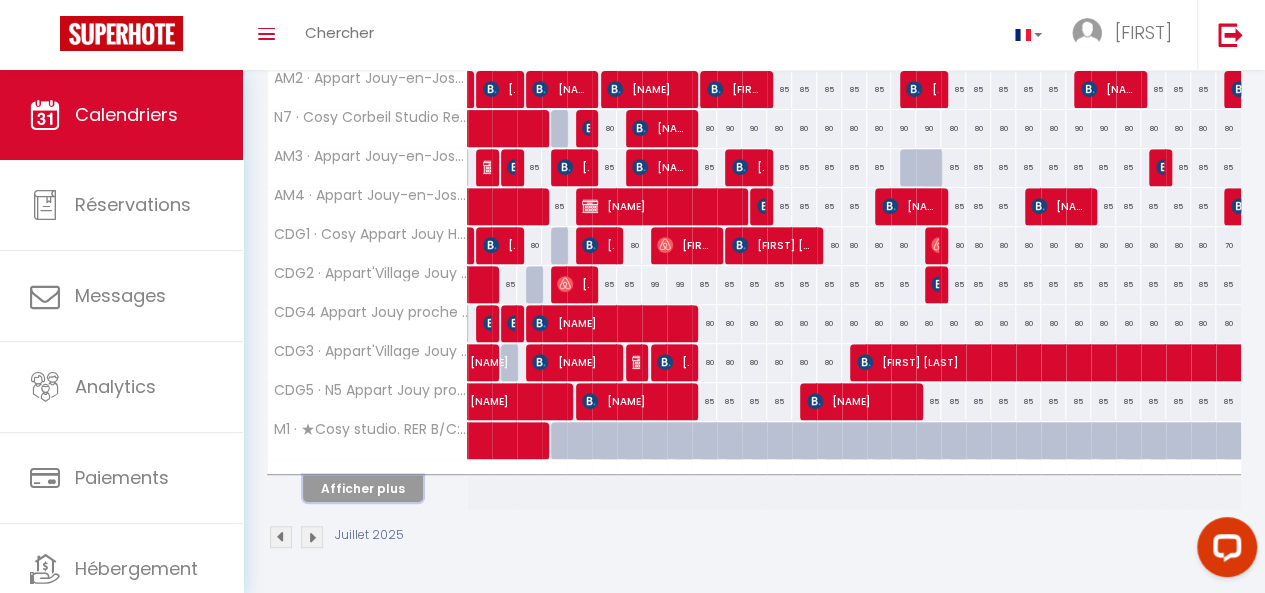 click on "Afficher plus" at bounding box center [363, 488] 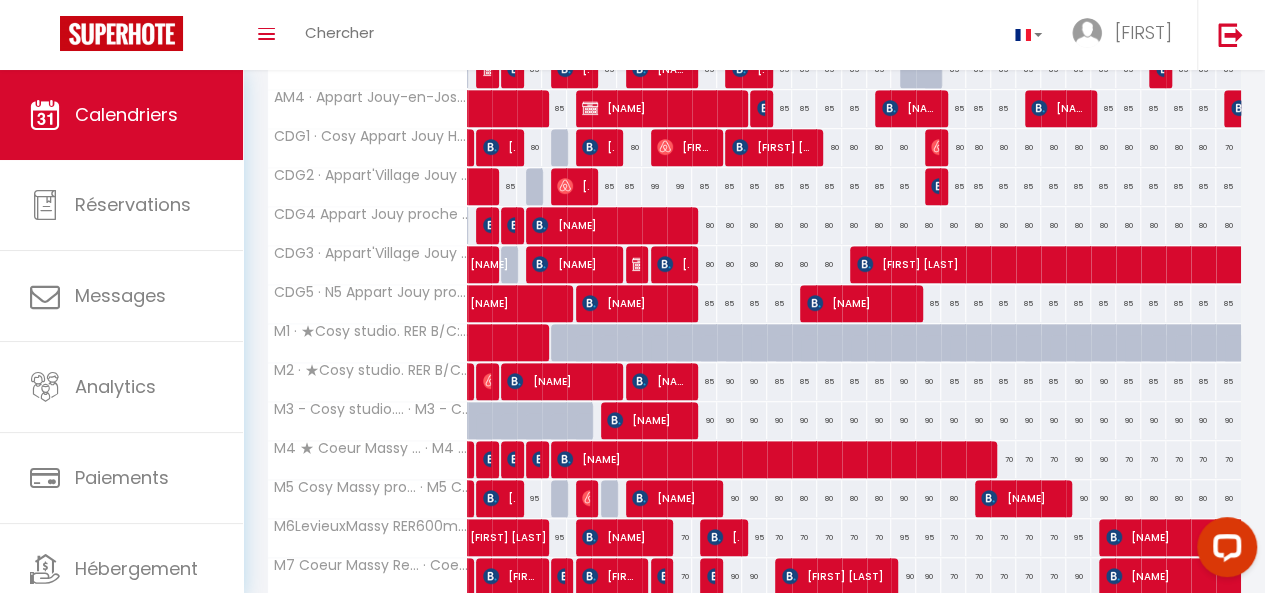 scroll, scrollTop: 555, scrollLeft: 0, axis: vertical 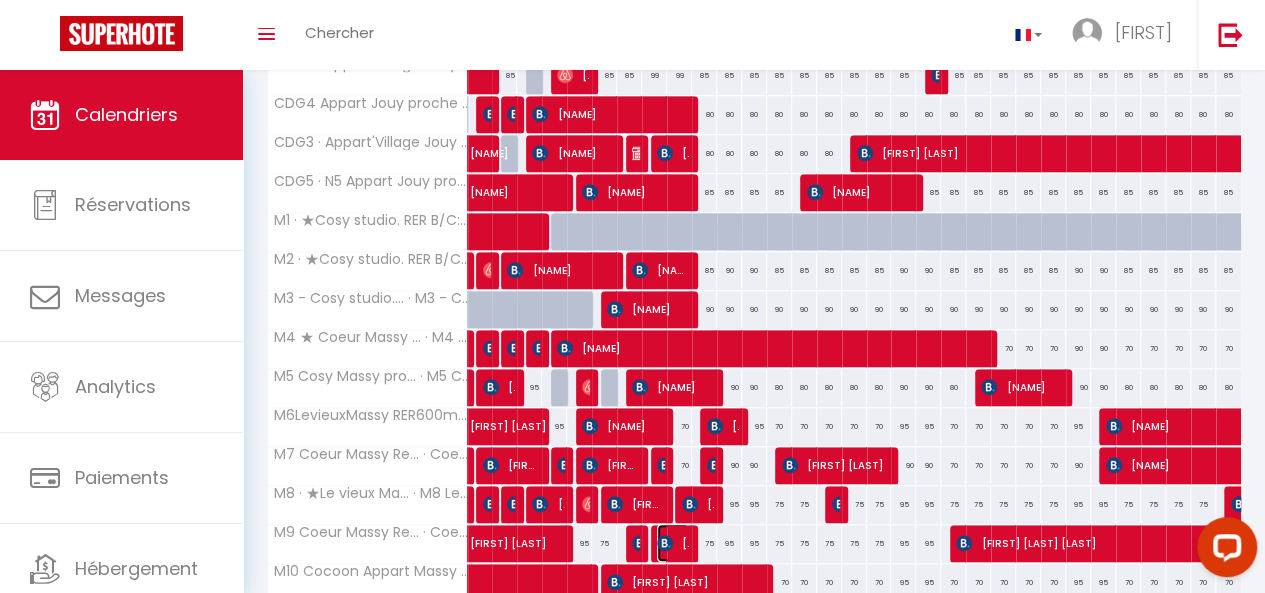 click at bounding box center [640, 543] 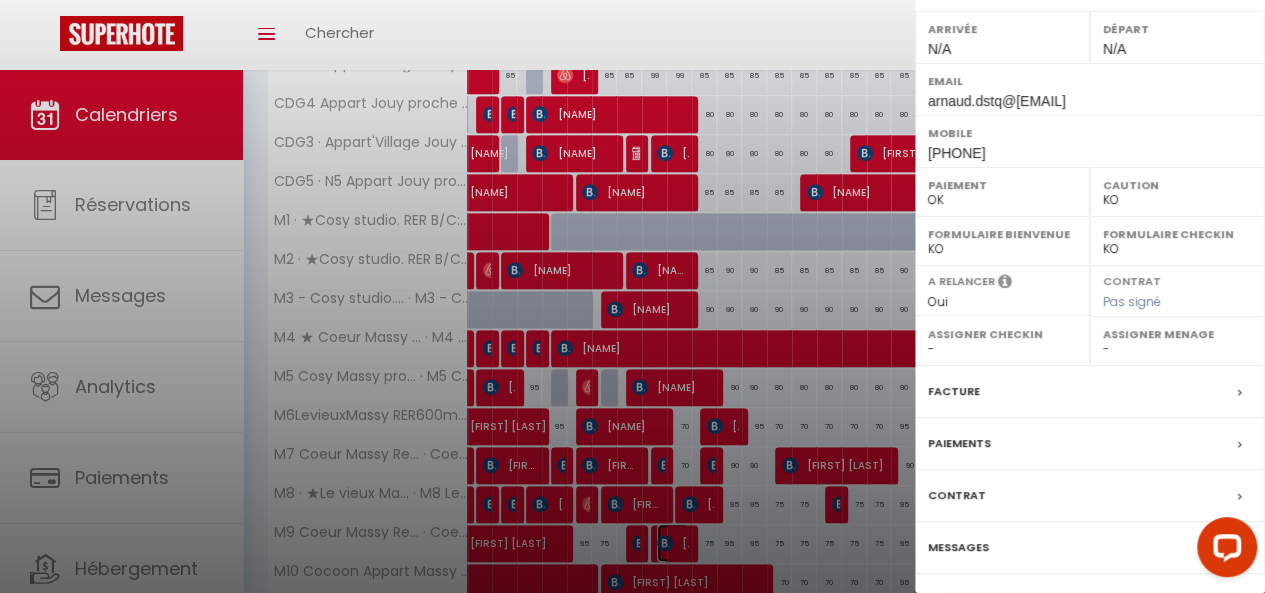 scroll, scrollTop: 386, scrollLeft: 0, axis: vertical 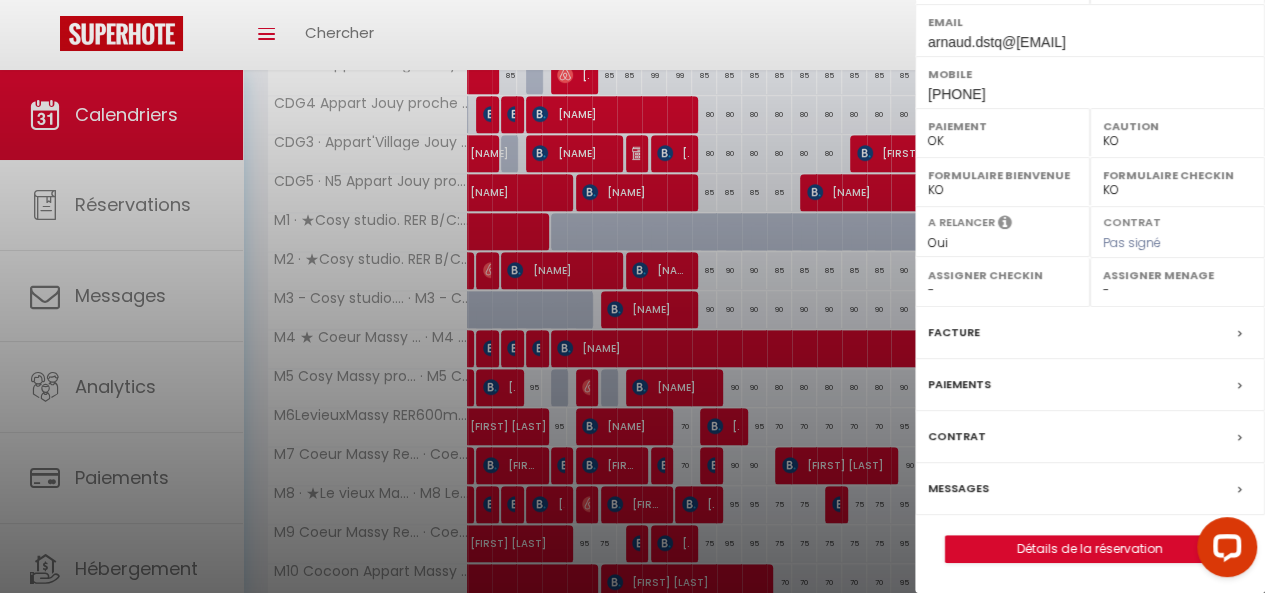 click on "Messages" at bounding box center (0, 0) 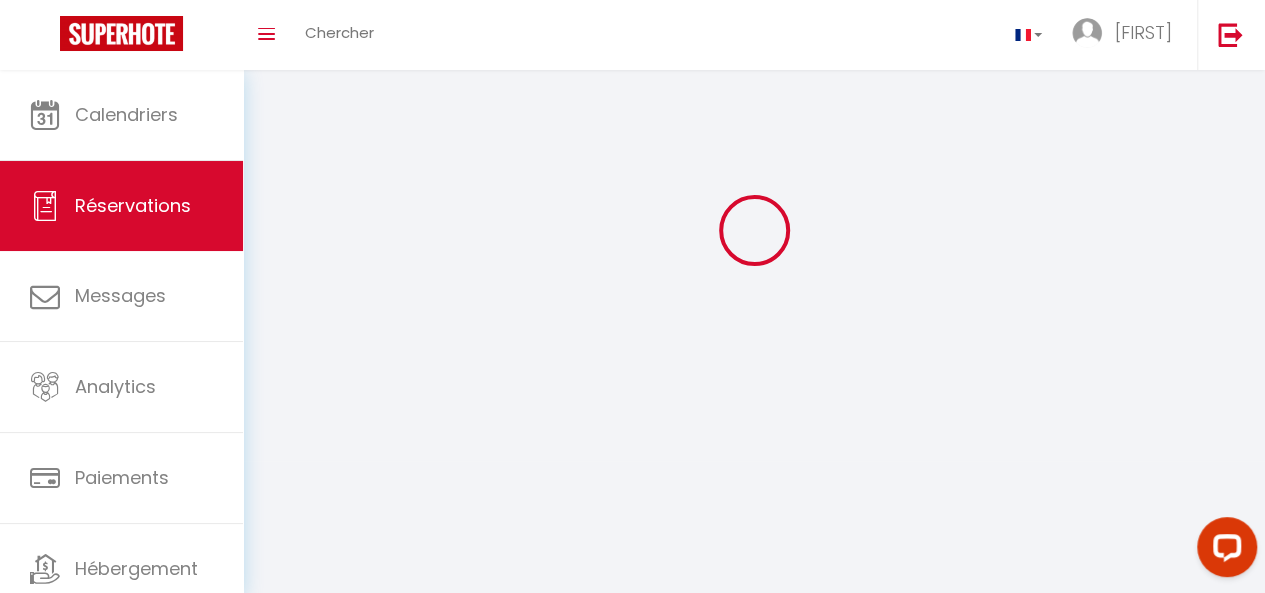 scroll, scrollTop: 0, scrollLeft: 0, axis: both 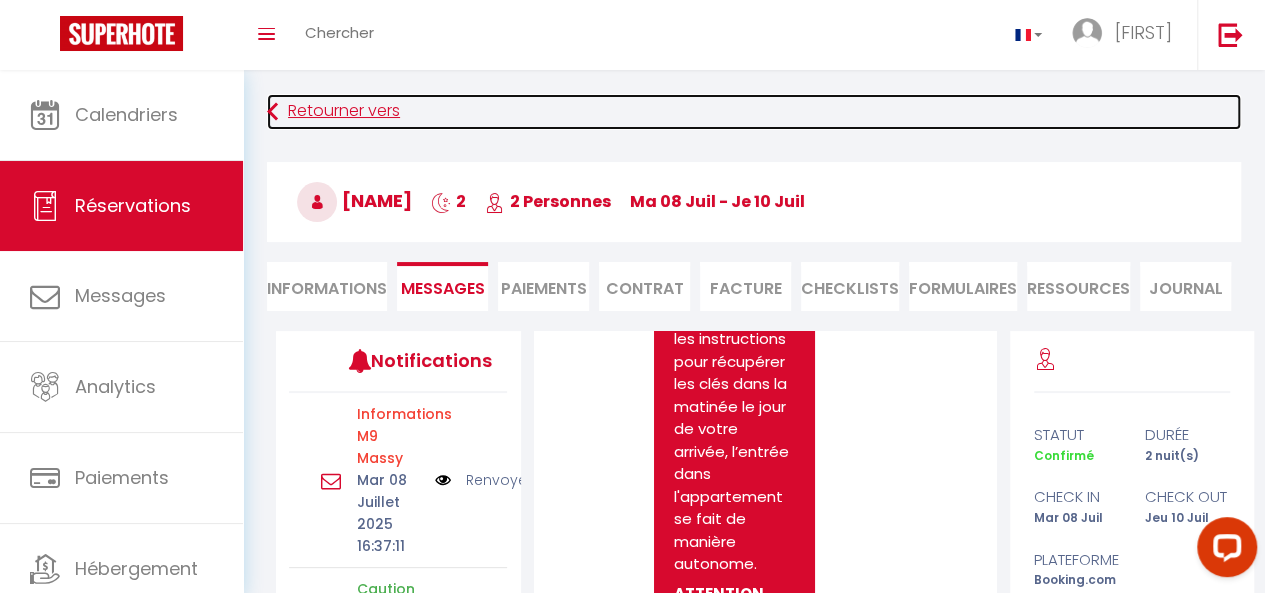 click on "Retourner vers" at bounding box center [754, 112] 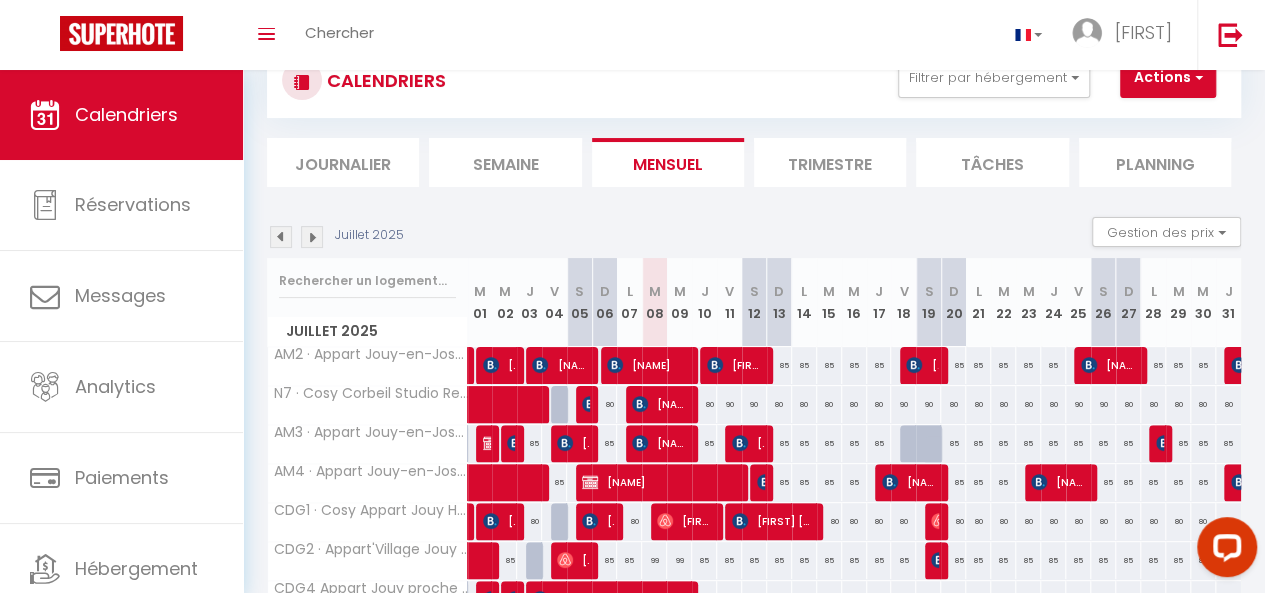 scroll, scrollTop: 0, scrollLeft: 0, axis: both 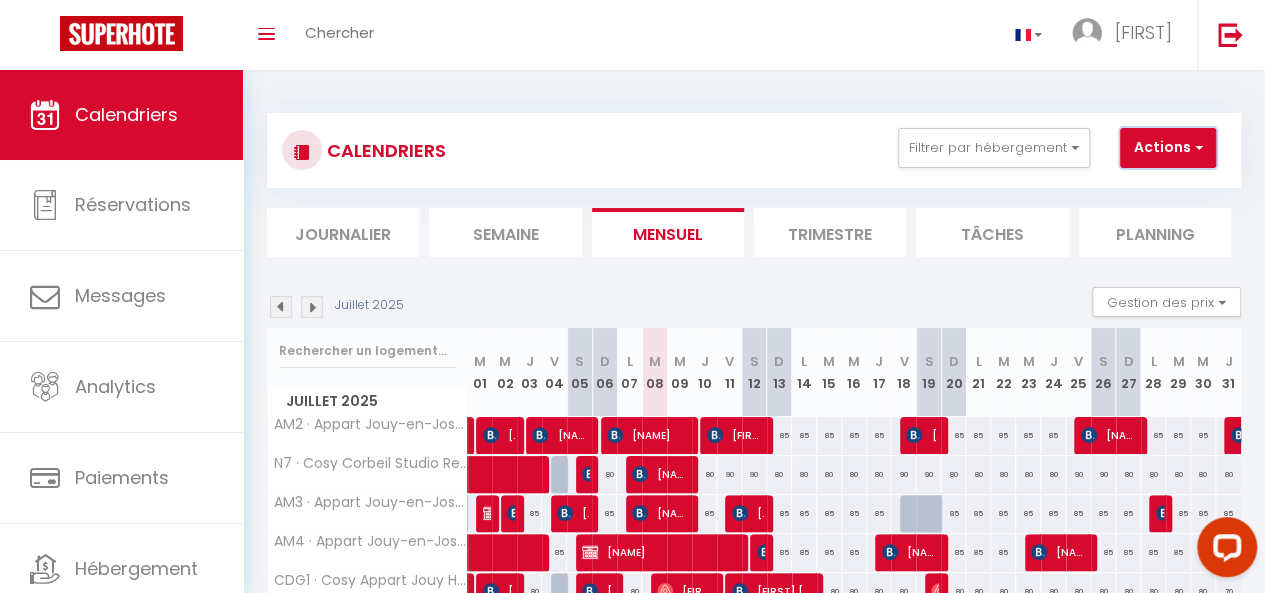 click on "Actions" at bounding box center (1168, 148) 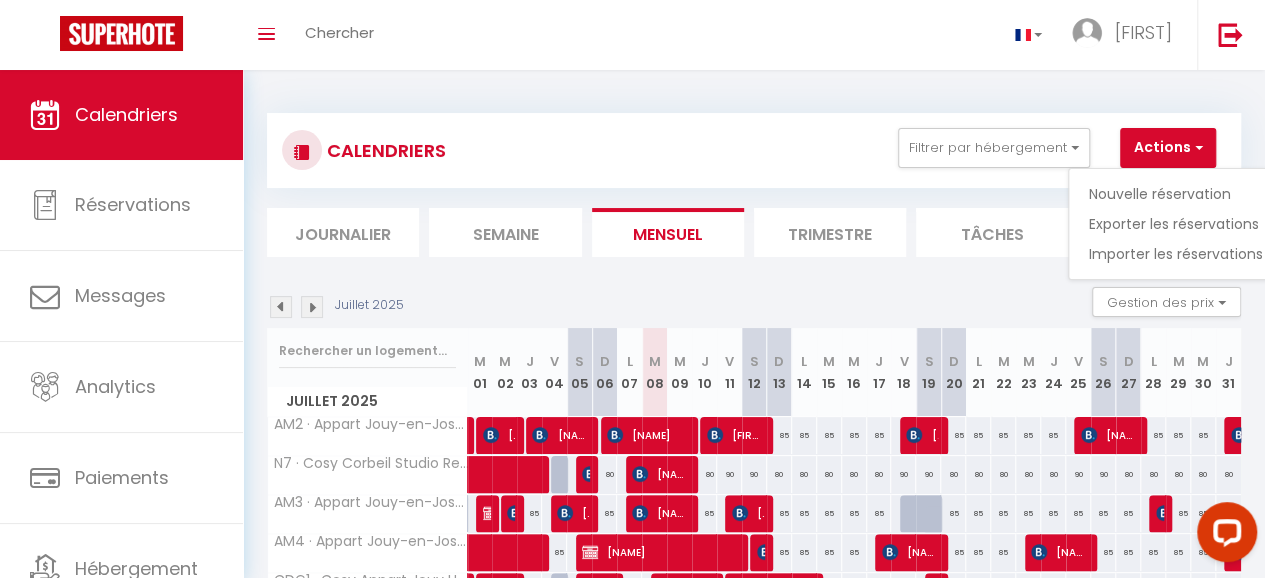 click on "CALENDRIERS
Filtrer par hébergement
Jouy Les Metz       AM2 · Appart Jouy-en-Josas (les Metz) - AM2     AM3 · Appart Jouy-en-Josas (les Metz) - AM3     AM4 · Appart Jouy-en-Josas (les Metz) - AM4     Jouy CDG       CDG1 · Cosy Appart Jouy HEC Rer C 500 m     CDG2 · Appart'Village Jouy N°2 proche HEC - Rer C     CDG4 Appart Jouy proche HEC Rer C     CDG3 · Appart'Village Jouy Proche HEC/ RER C: 500 m     CDG5 · N5 Appart Jouy proche HEC RERC     Massy       M1 · ★Cosy studio. RER B/C:500m. Orly: 20 min. Netflix★     M2 · ★Cosy studio. RER B/C:500m. Orly: 20 min. Netflix★     M3 - Cosy studio.... · M3 - Cosy studio Rer B C 500m Orly 20 min     M4 ★ Coeur Massy ... · M4 Coeur Massy Rer B C 600m - Orly 20 min     M5 Cosy Massy pro... · M5 Cosy Massy proche Orly     M6LevieuxMassy RER600mOrly 20min     M7 Coeur Massy Re... · Coeur Massy M7 Rer B C 600m - Orly 20 min         M10 Cocoon Appart Massy proche Orly           Corbeil" at bounding box center (754, 504) 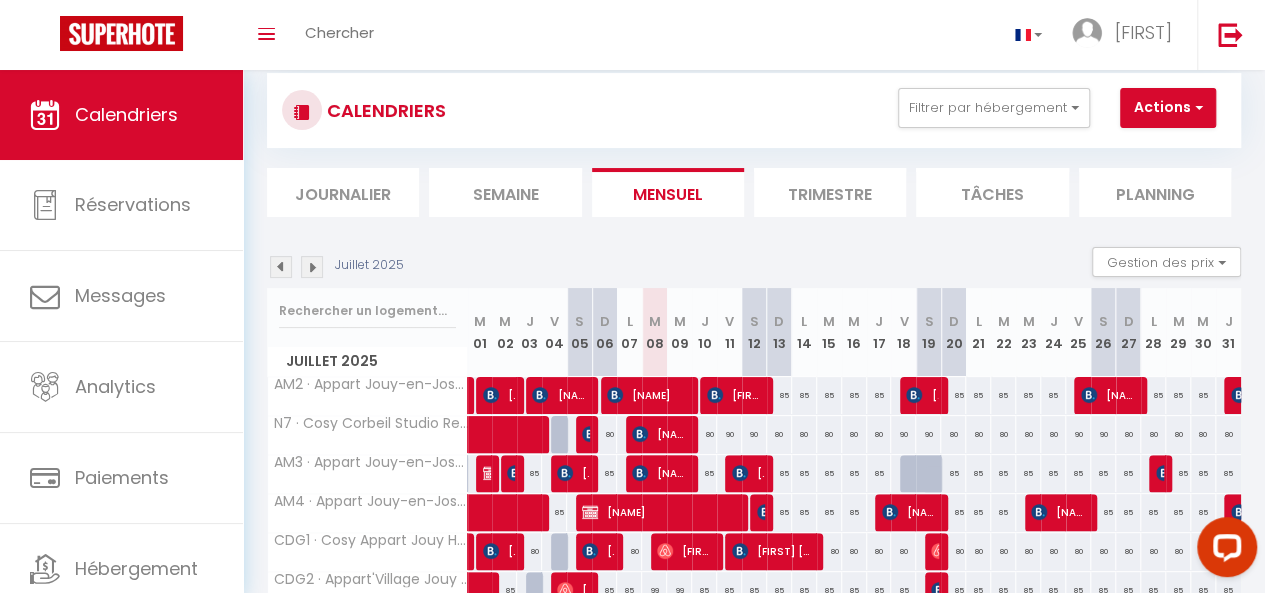 scroll, scrollTop: 0, scrollLeft: 0, axis: both 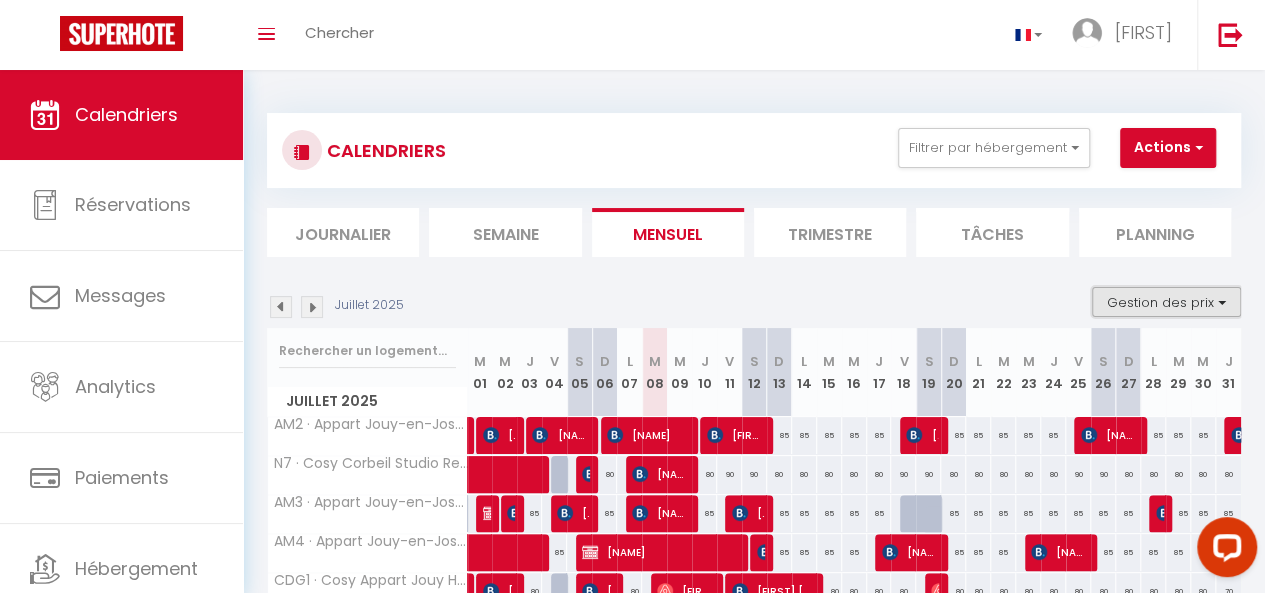 click on "Gestion des prix" at bounding box center (1166, 302) 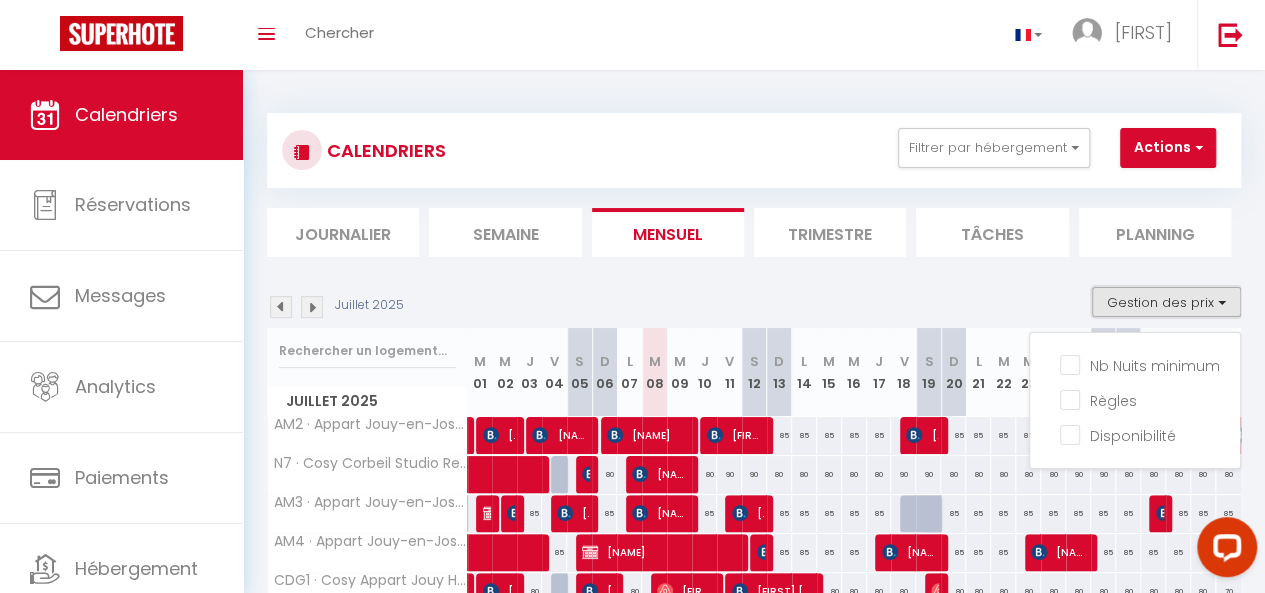 click on "Gestion des prix" at bounding box center [1166, 302] 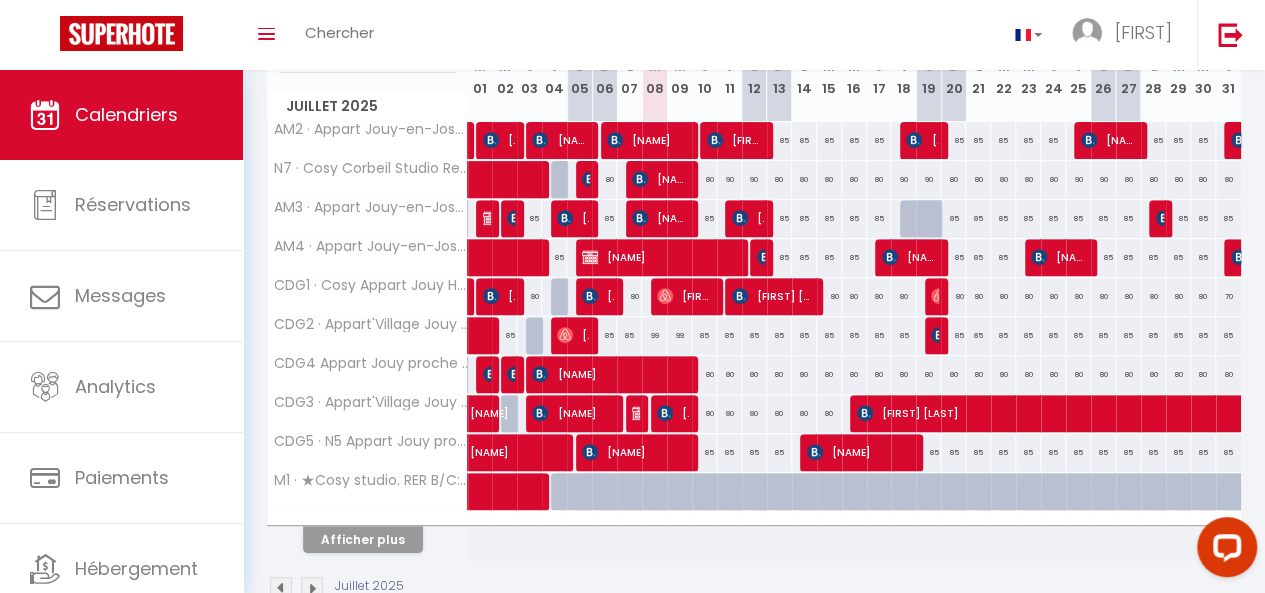 scroll, scrollTop: 355, scrollLeft: 0, axis: vertical 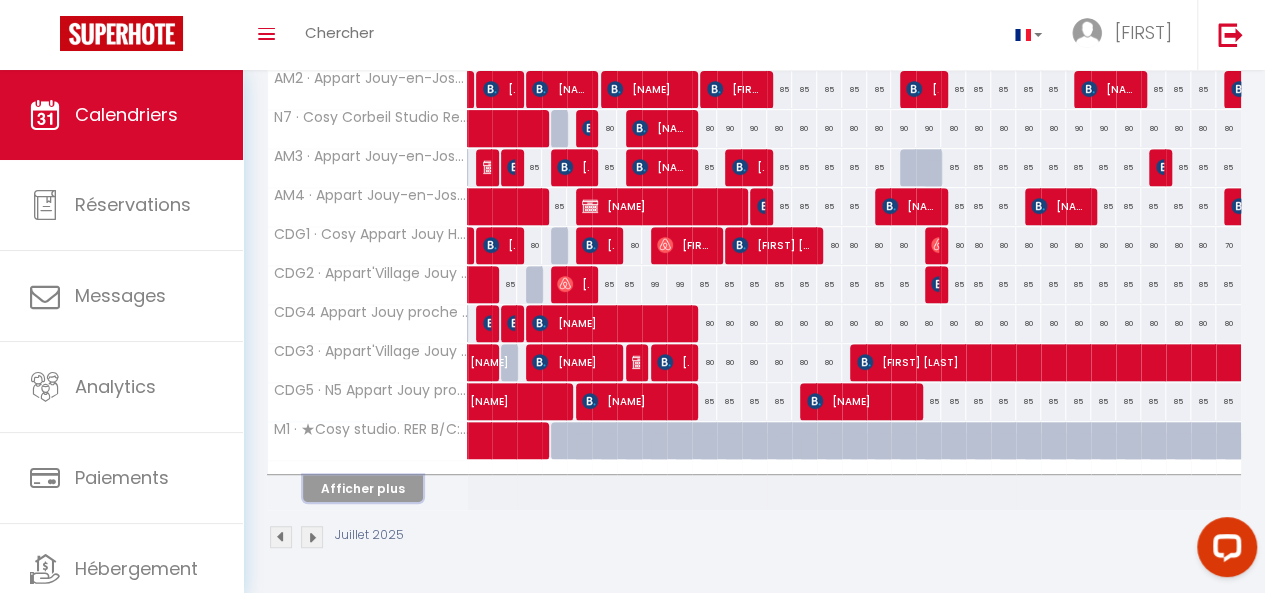 click on "Afficher plus" at bounding box center [363, 488] 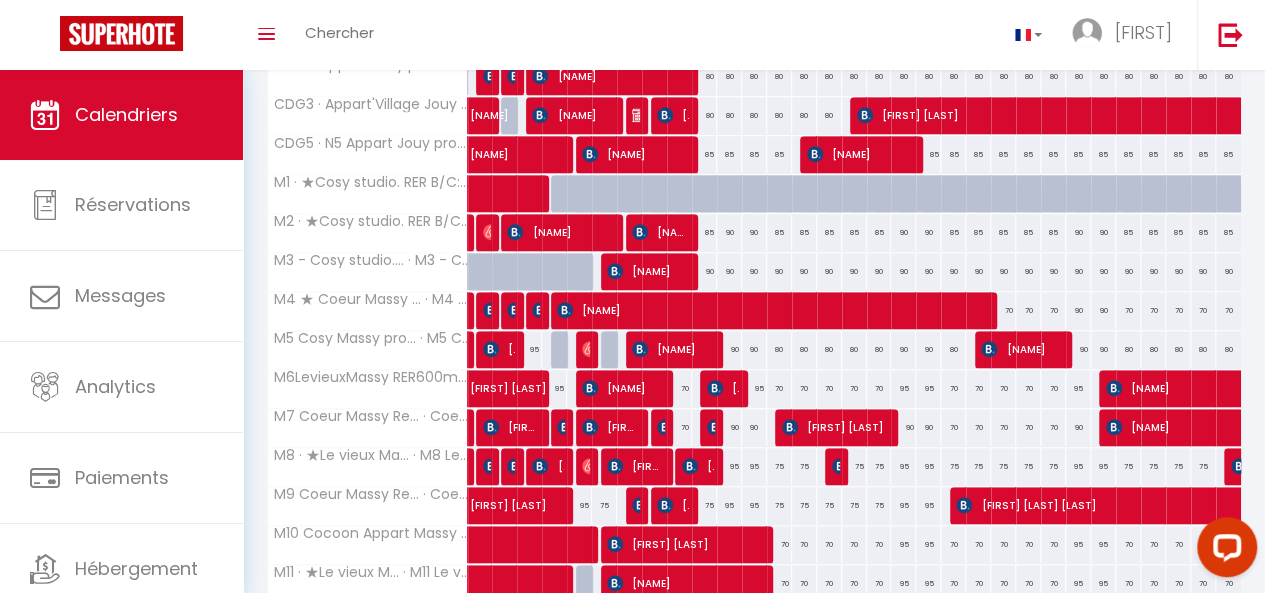 scroll, scrollTop: 655, scrollLeft: 0, axis: vertical 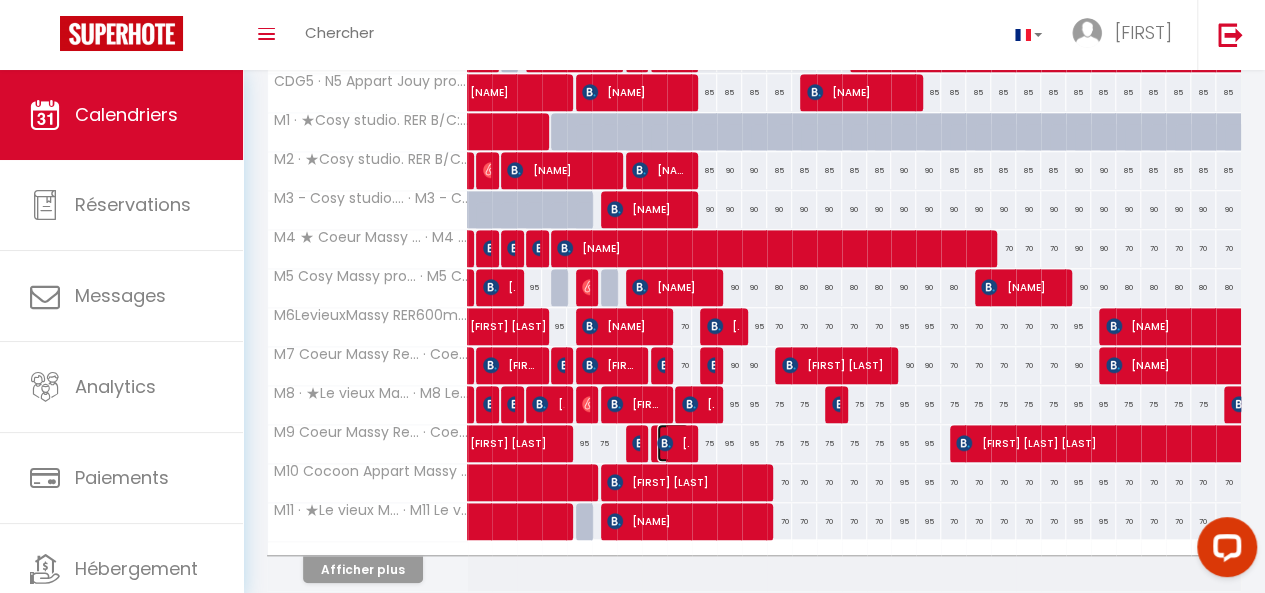 click at bounding box center [640, 443] 